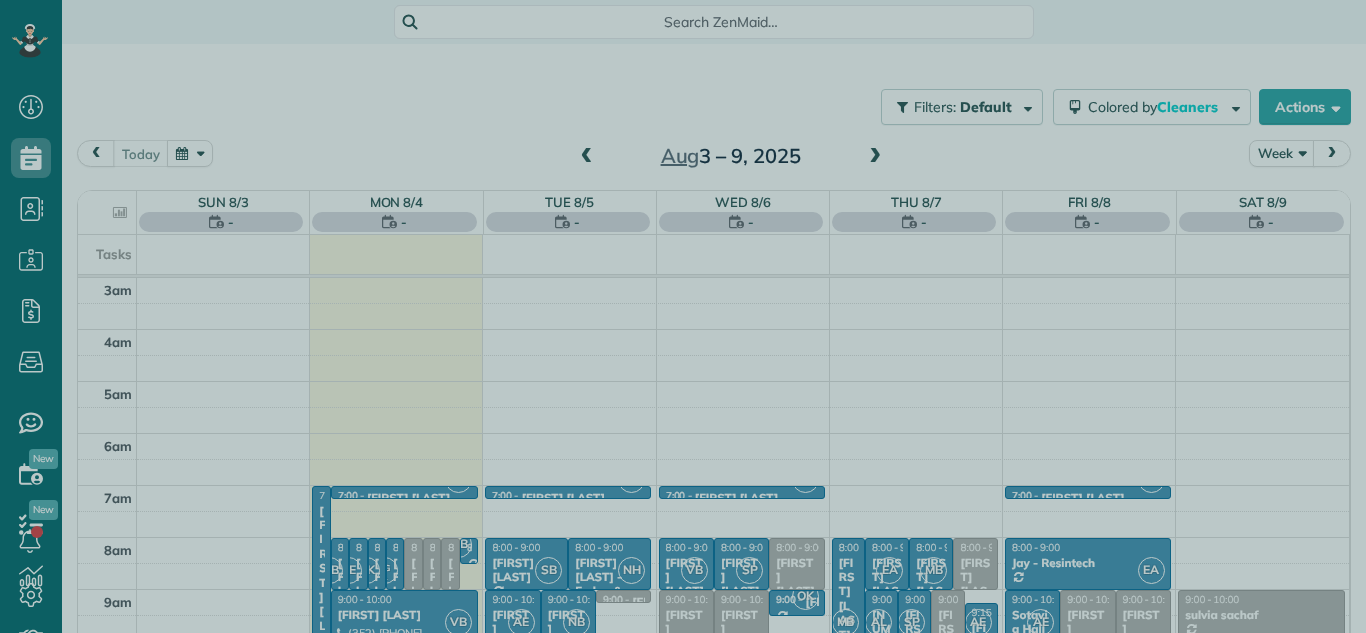 scroll, scrollTop: 0, scrollLeft: 0, axis: both 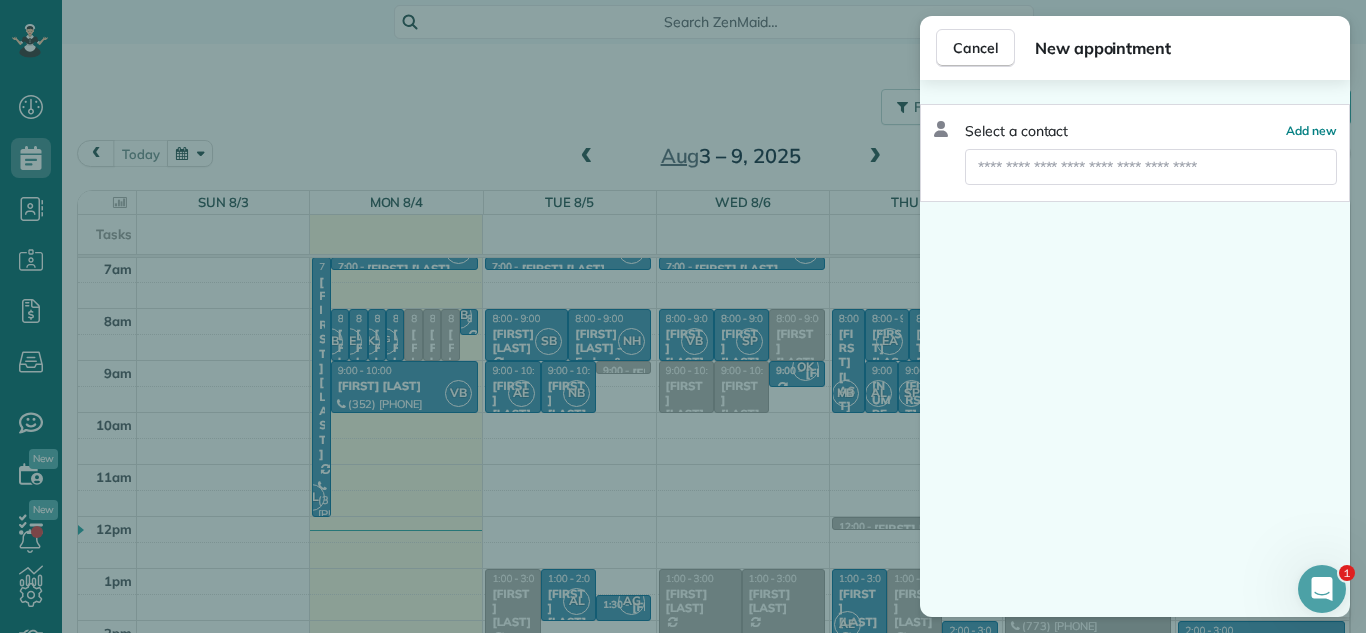 click at bounding box center (1151, 167) 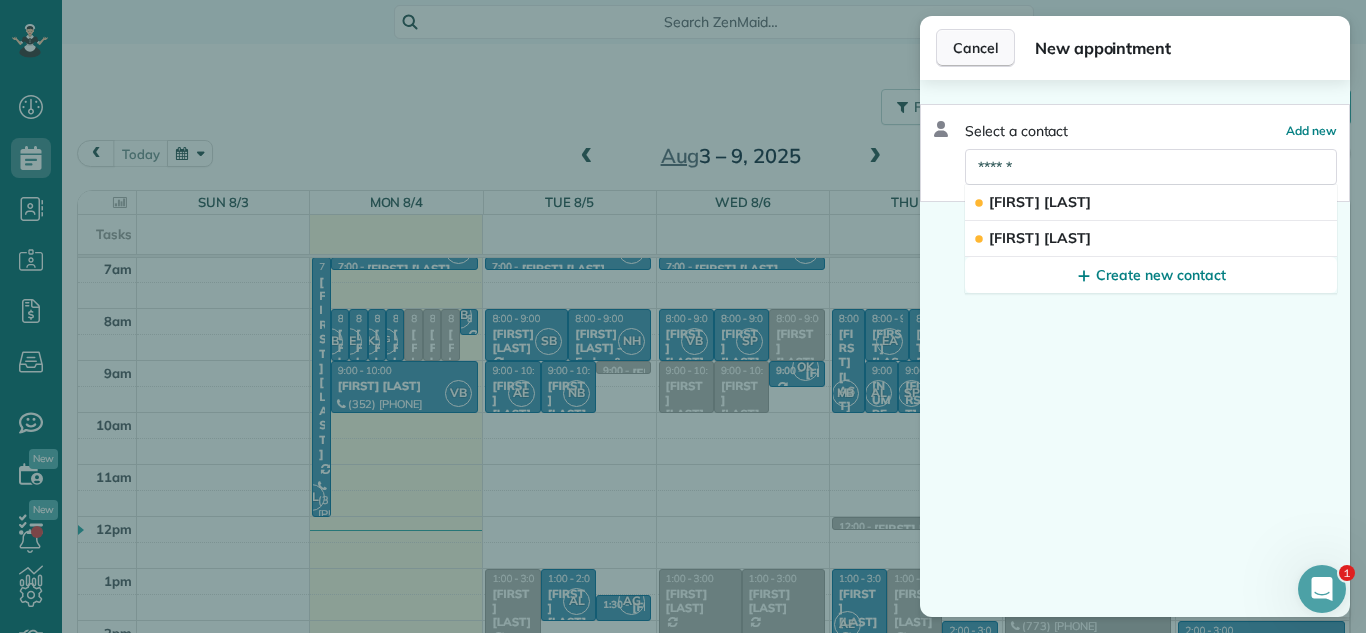 type on "******" 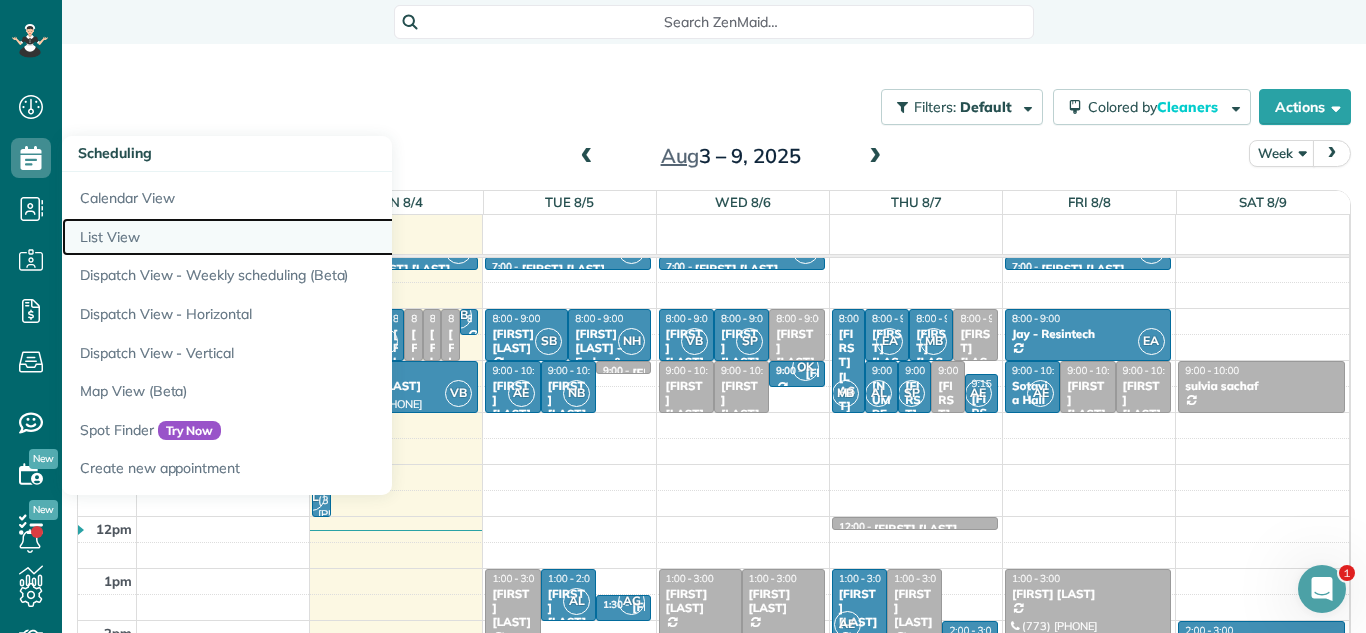 click on "List View" at bounding box center (312, 237) 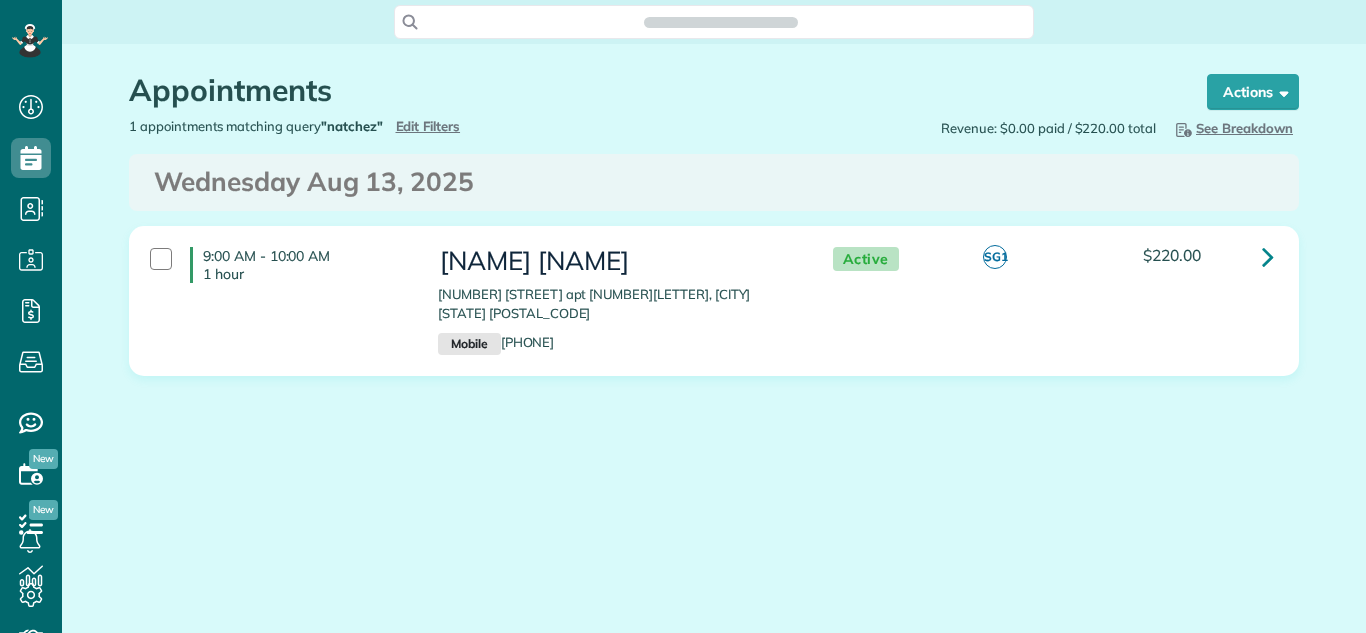 scroll, scrollTop: 0, scrollLeft: 0, axis: both 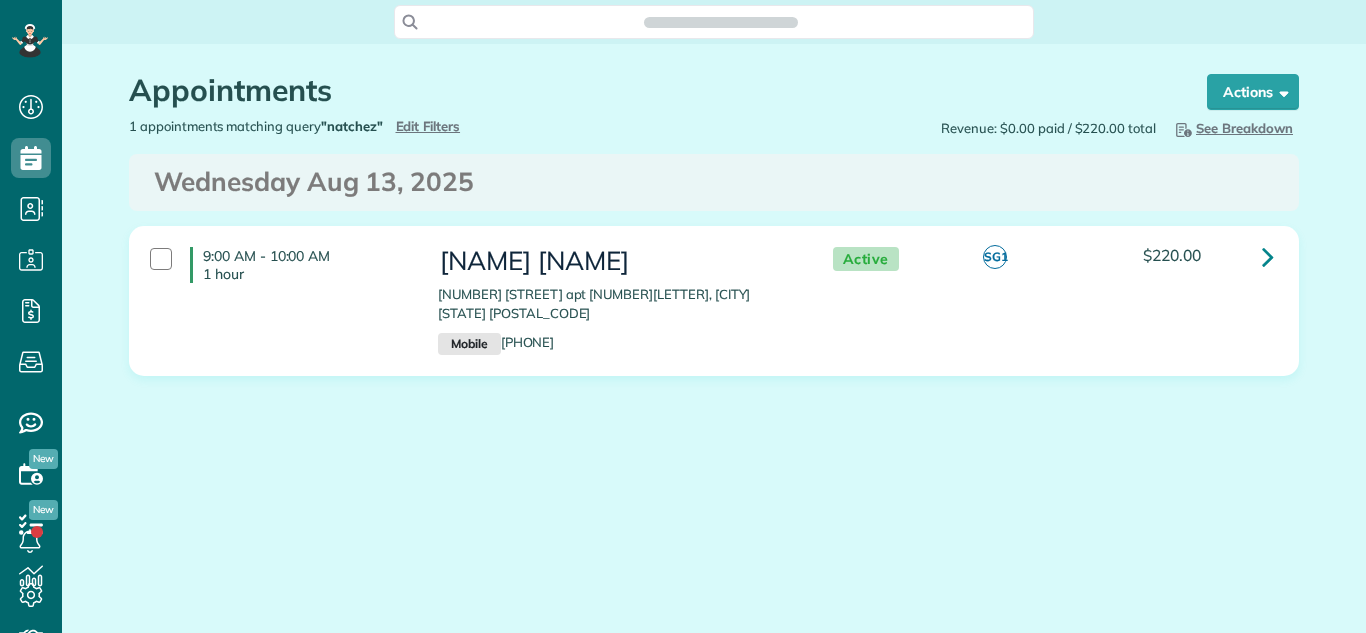 type on "**********" 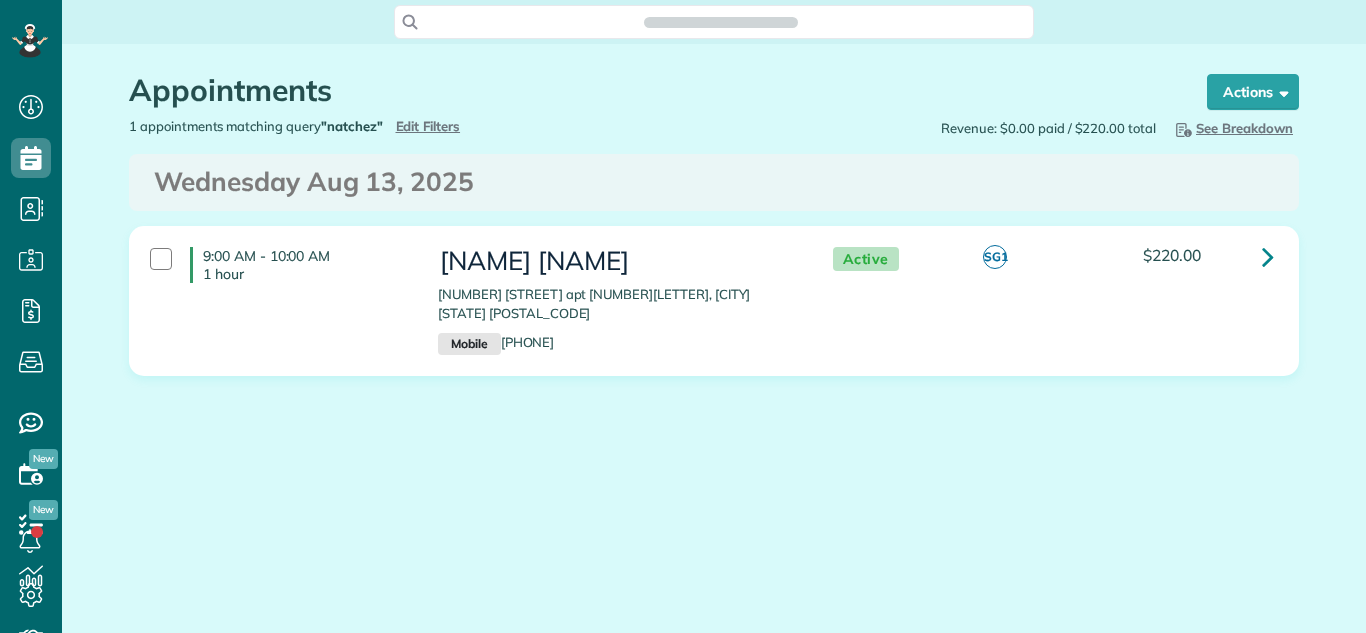 type on "**********" 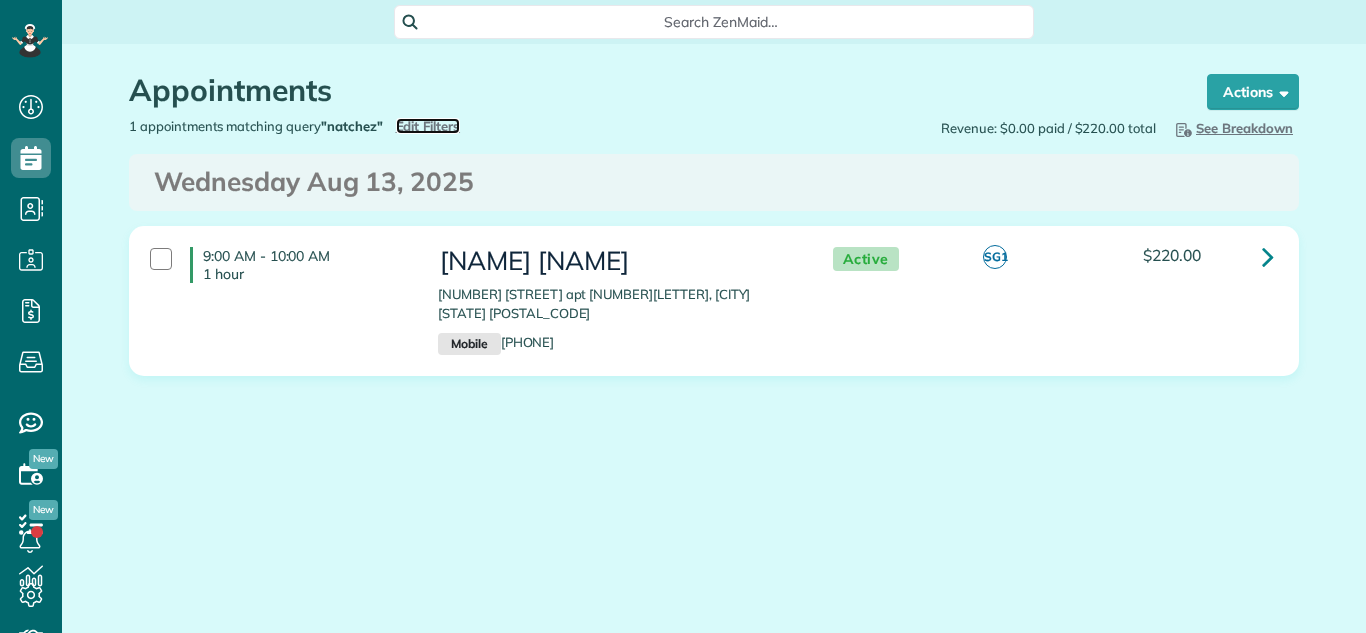 click on "Edit Filters" at bounding box center [428, 126] 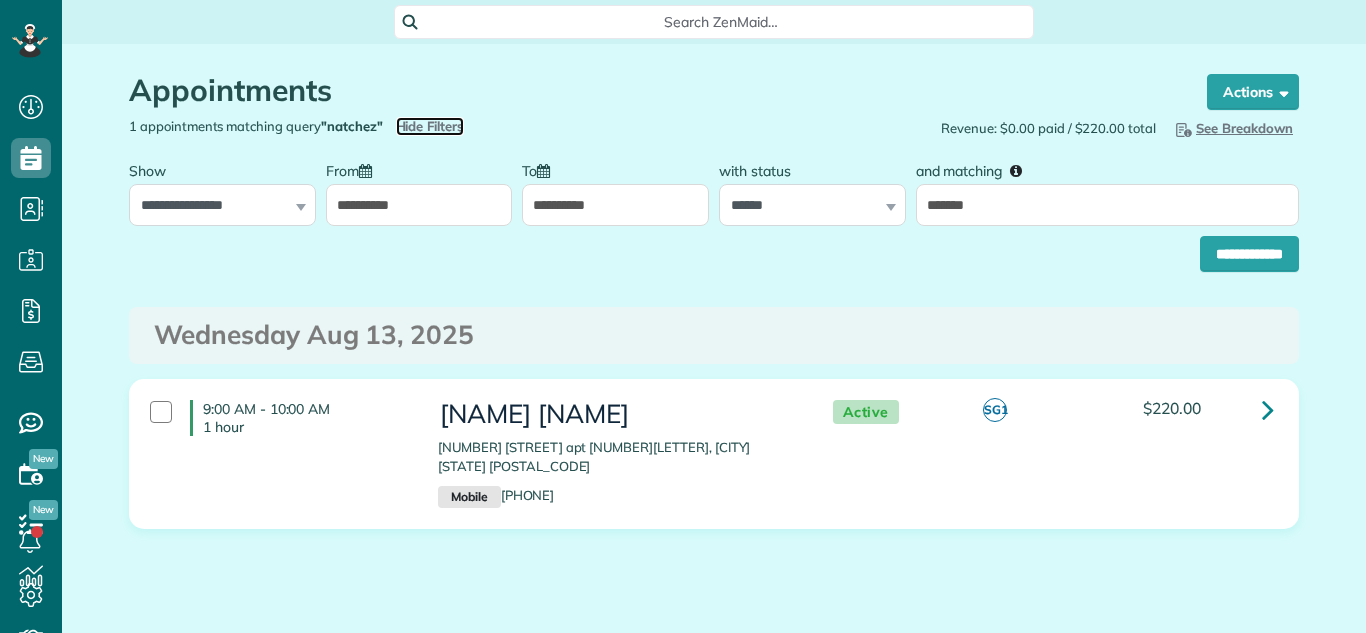 scroll, scrollTop: 633, scrollLeft: 62, axis: both 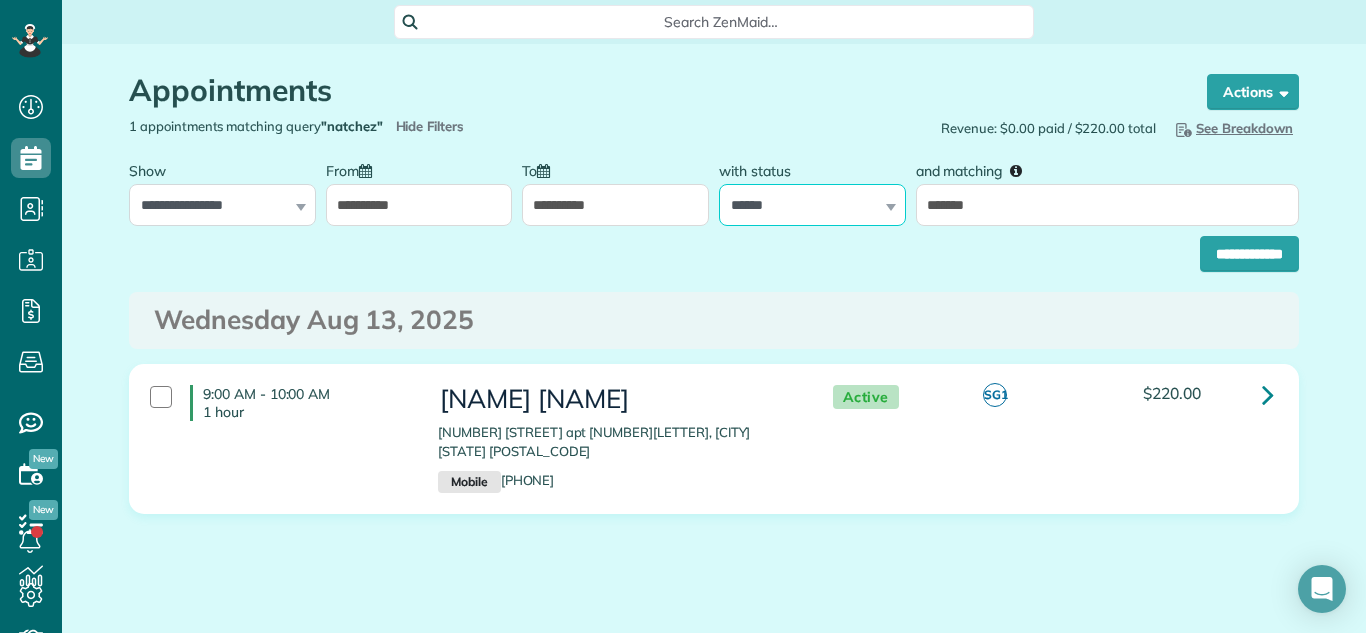 click on "**********" at bounding box center [812, 205] 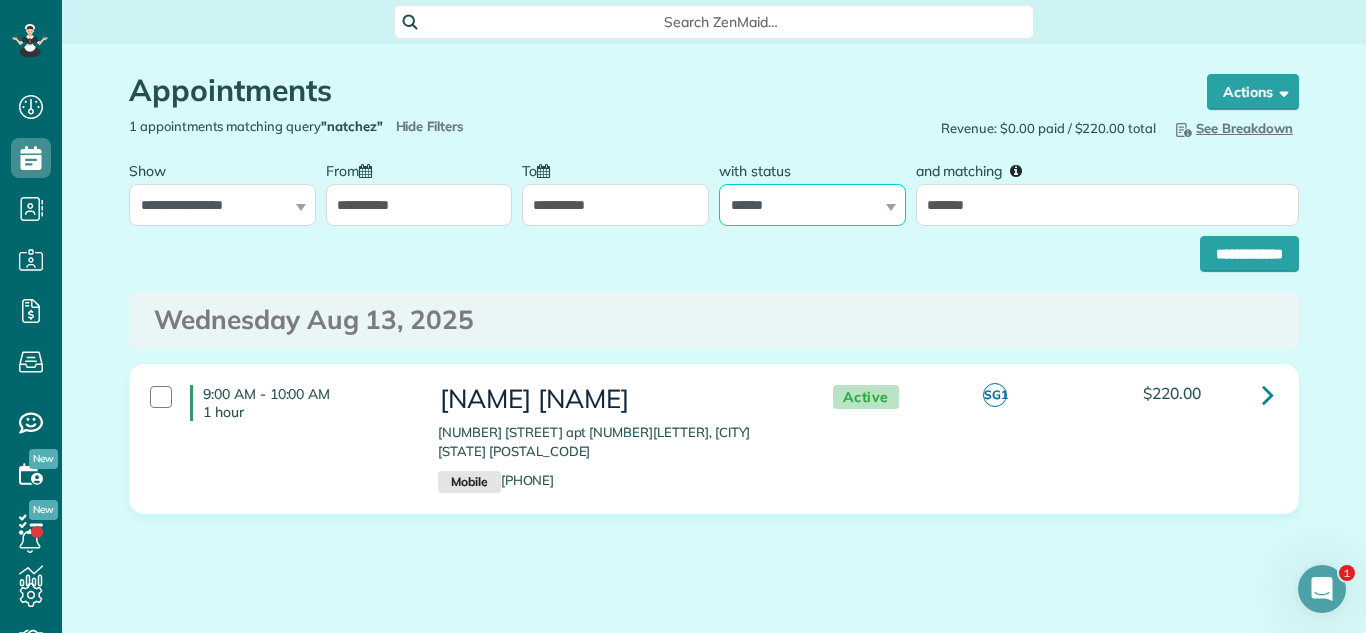 scroll, scrollTop: 0, scrollLeft: 0, axis: both 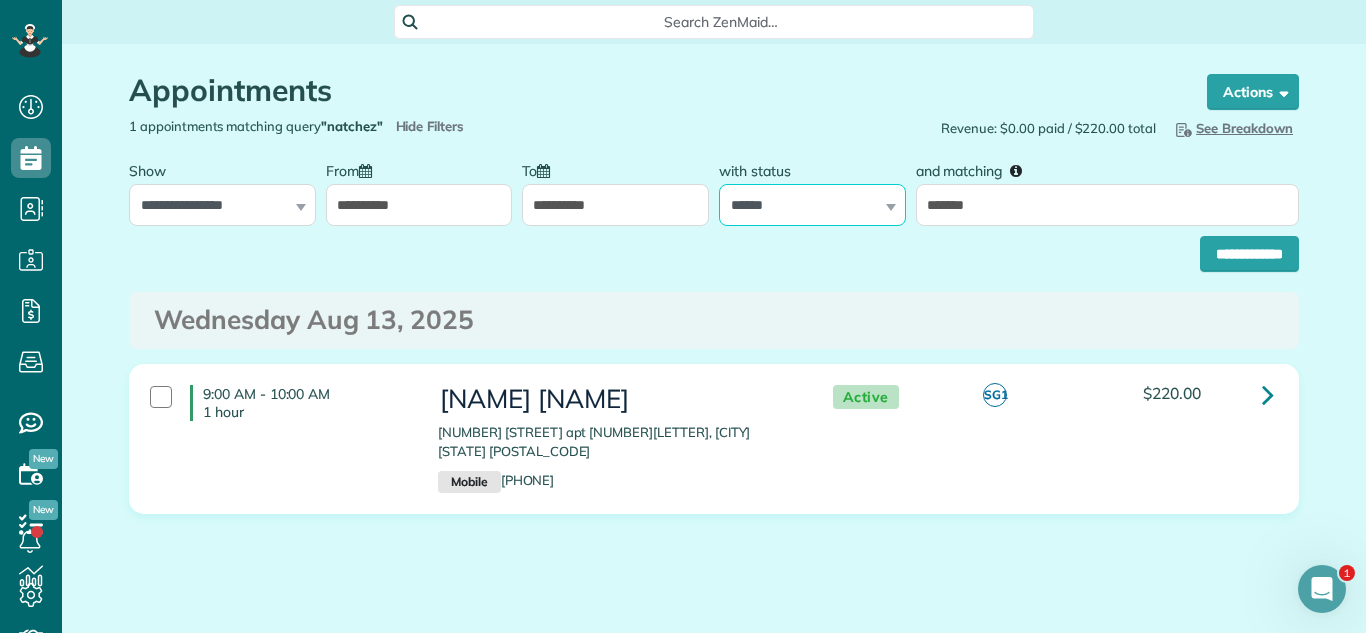 select on "****" 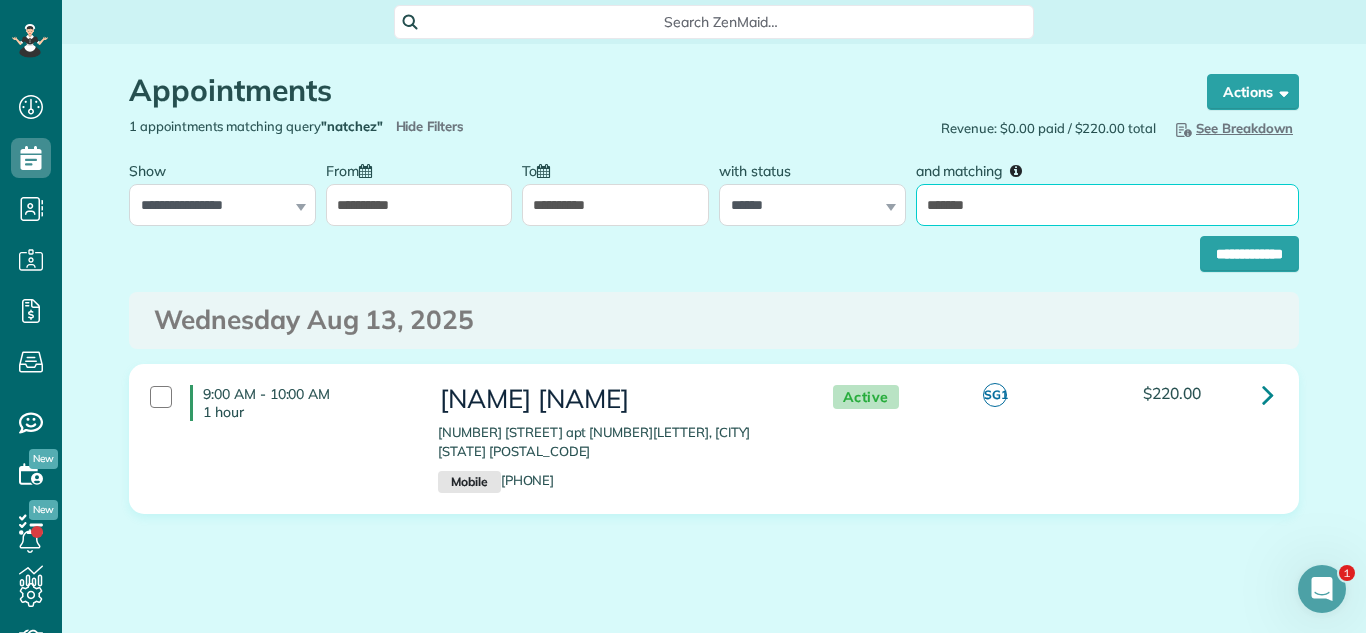 click on "*******" at bounding box center [1107, 205] 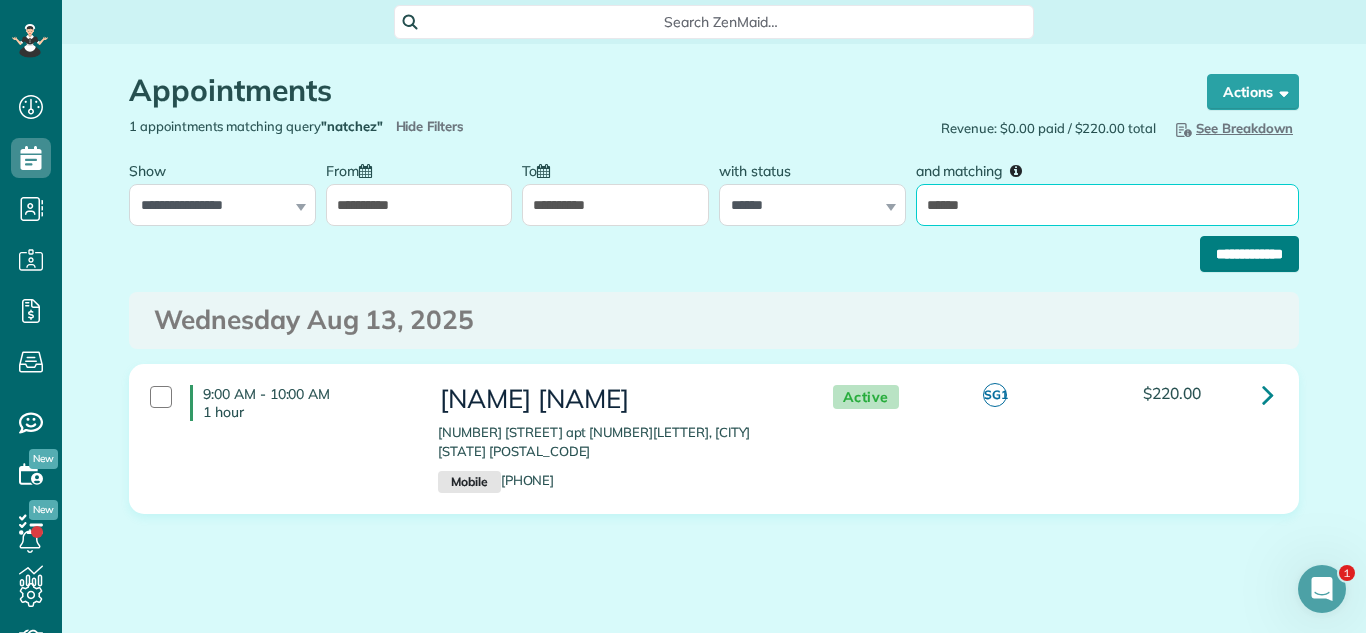 type on "******" 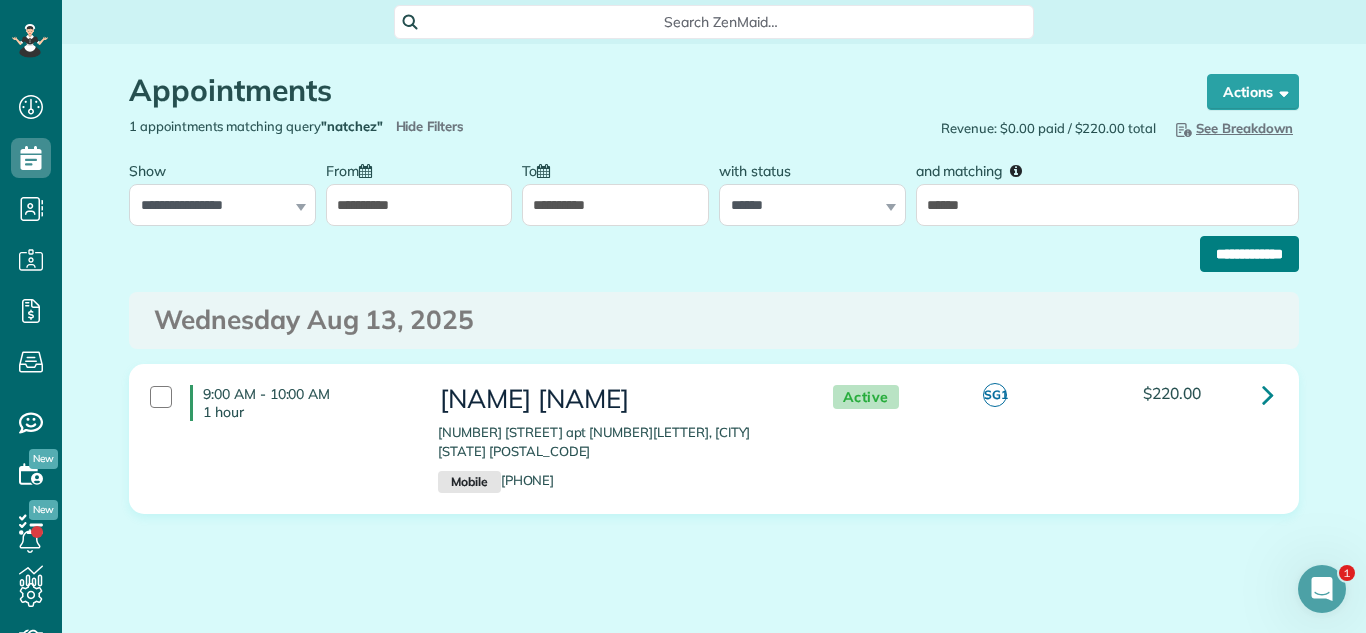 click on "**********" at bounding box center (1249, 254) 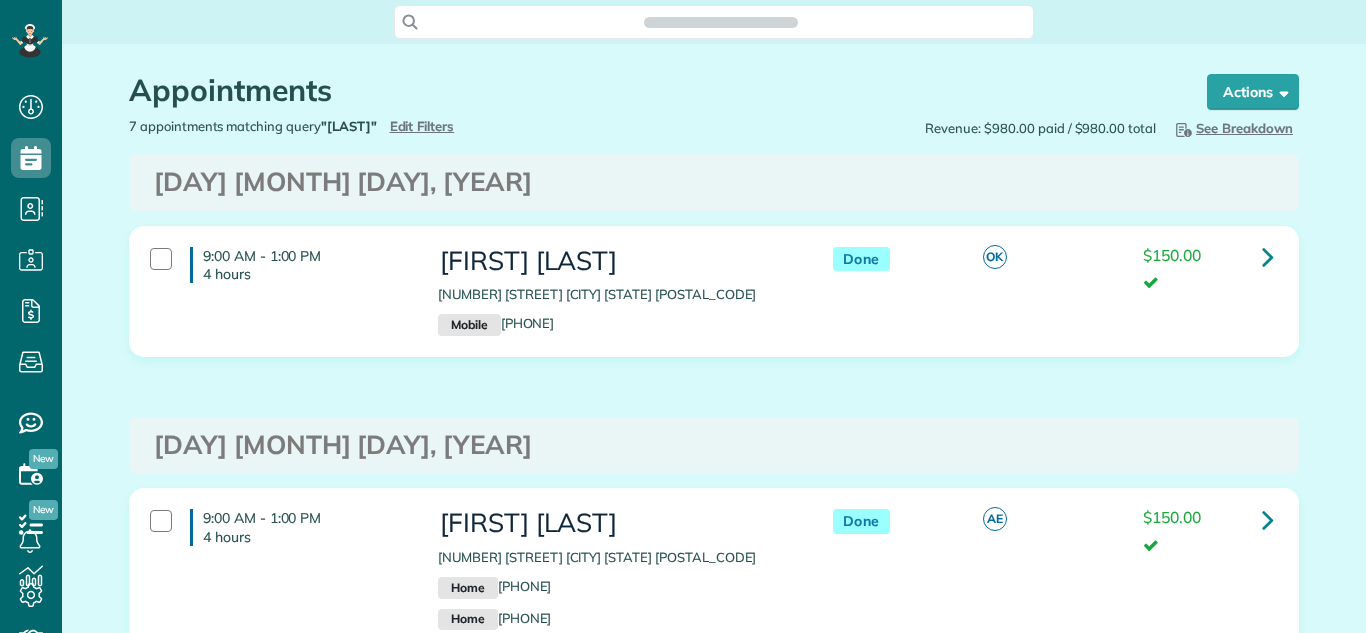 scroll, scrollTop: 0, scrollLeft: 0, axis: both 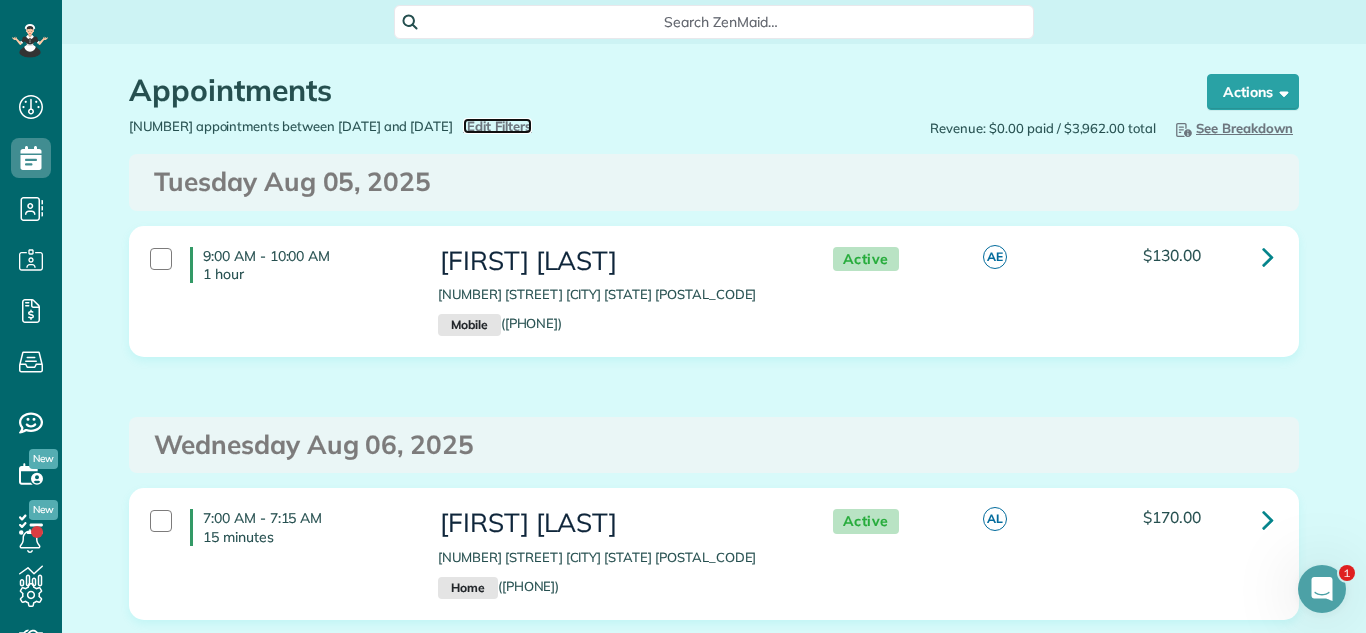 click on "Edit Filters" at bounding box center (499, 126) 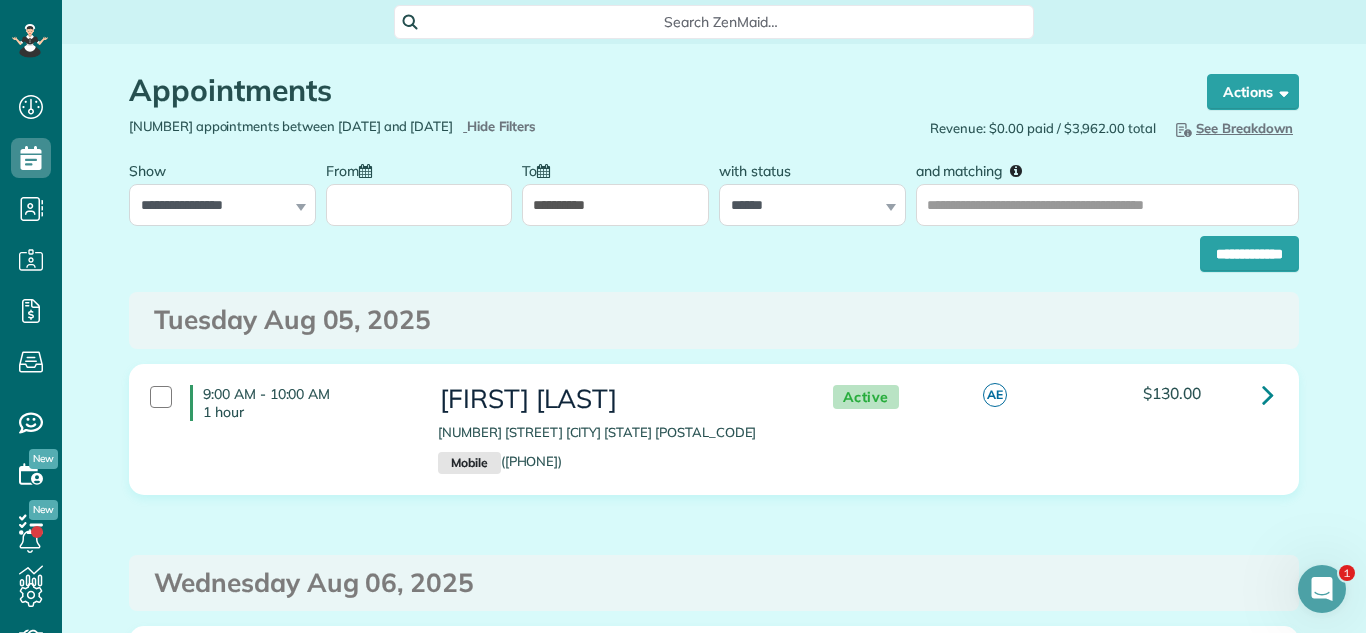 click on "**********" at bounding box center [714, 249] 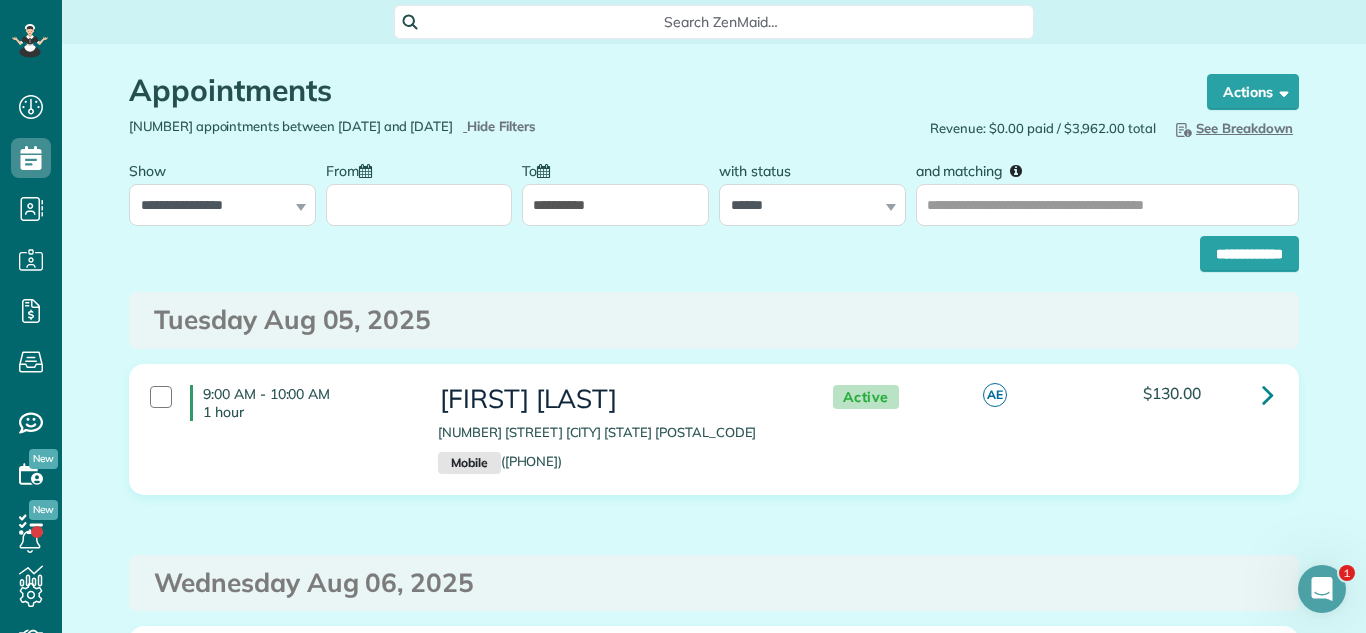 click on "From" at bounding box center (419, 205) 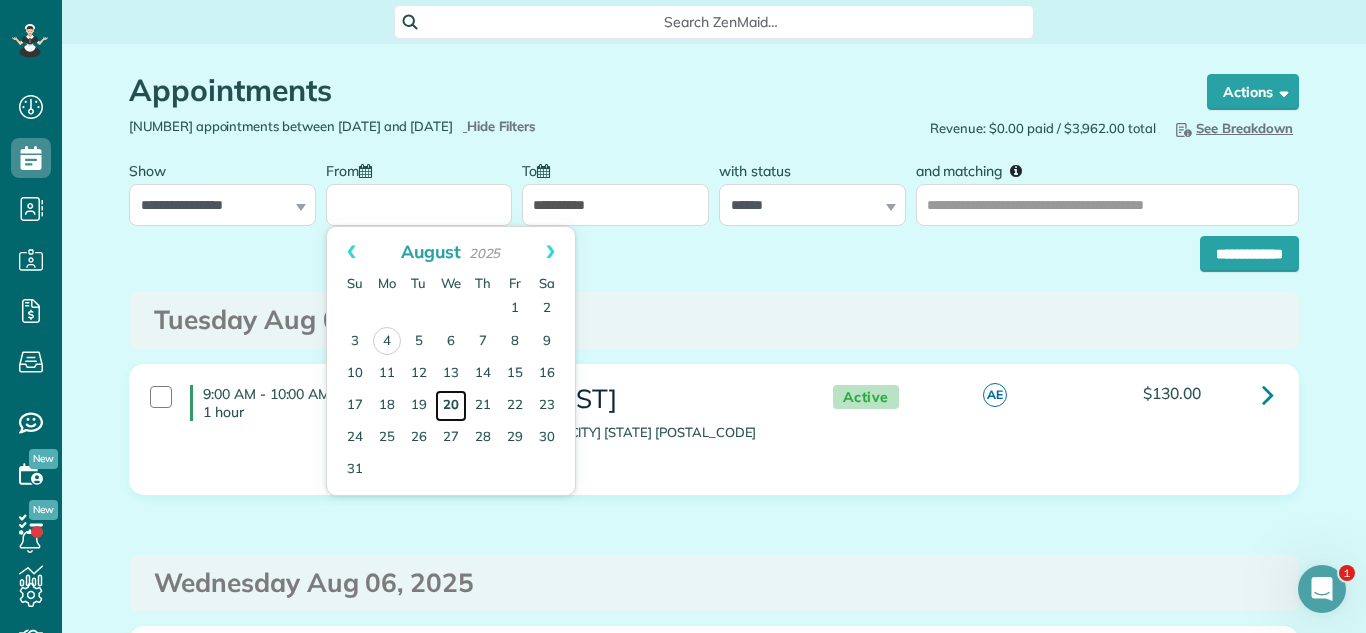click on "20" at bounding box center (451, 406) 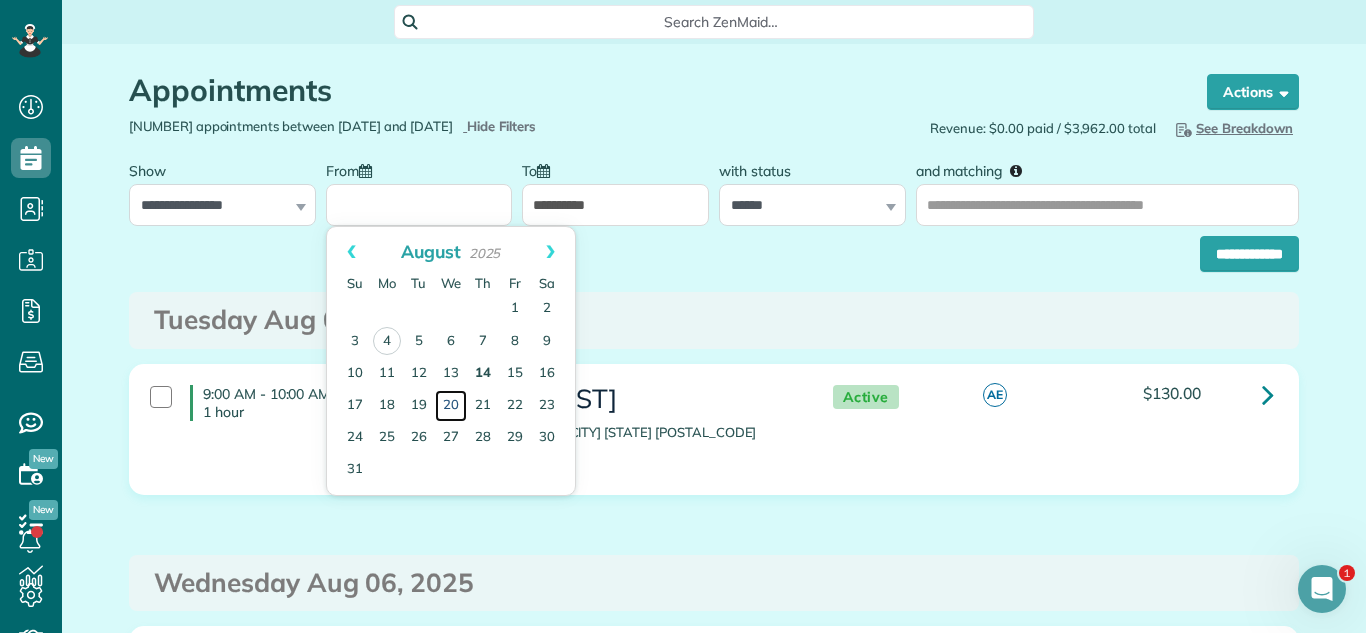 type on "**********" 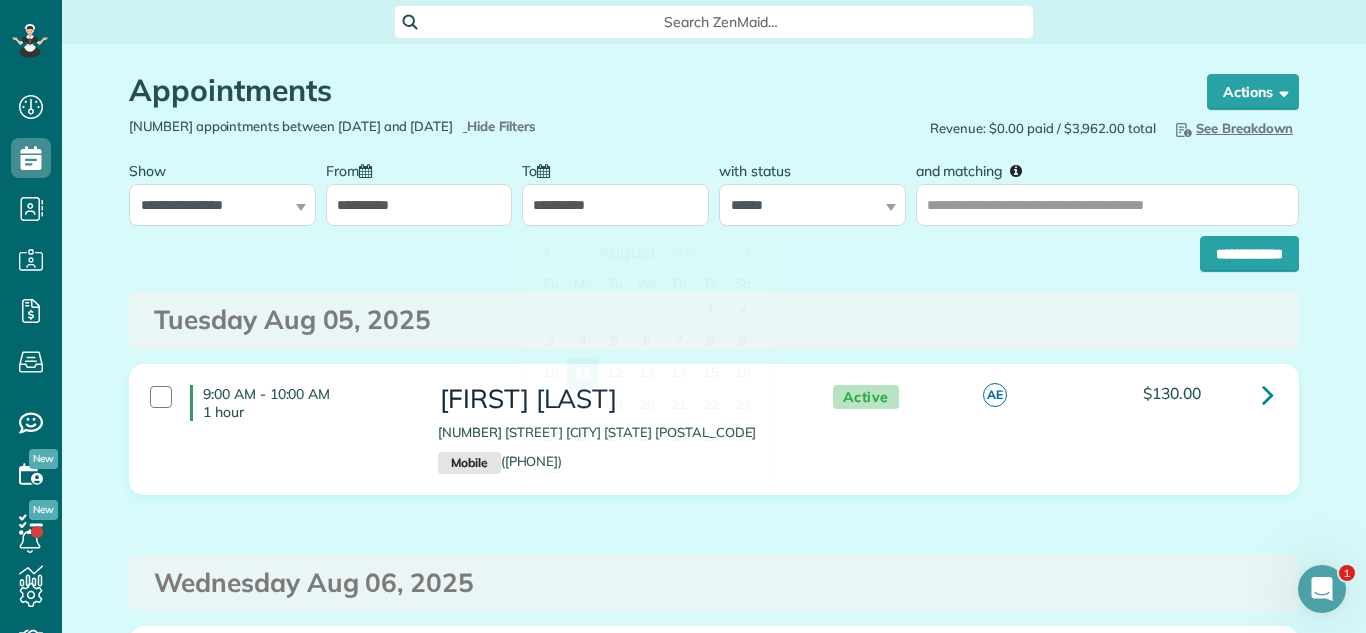 click on "**********" at bounding box center [615, 205] 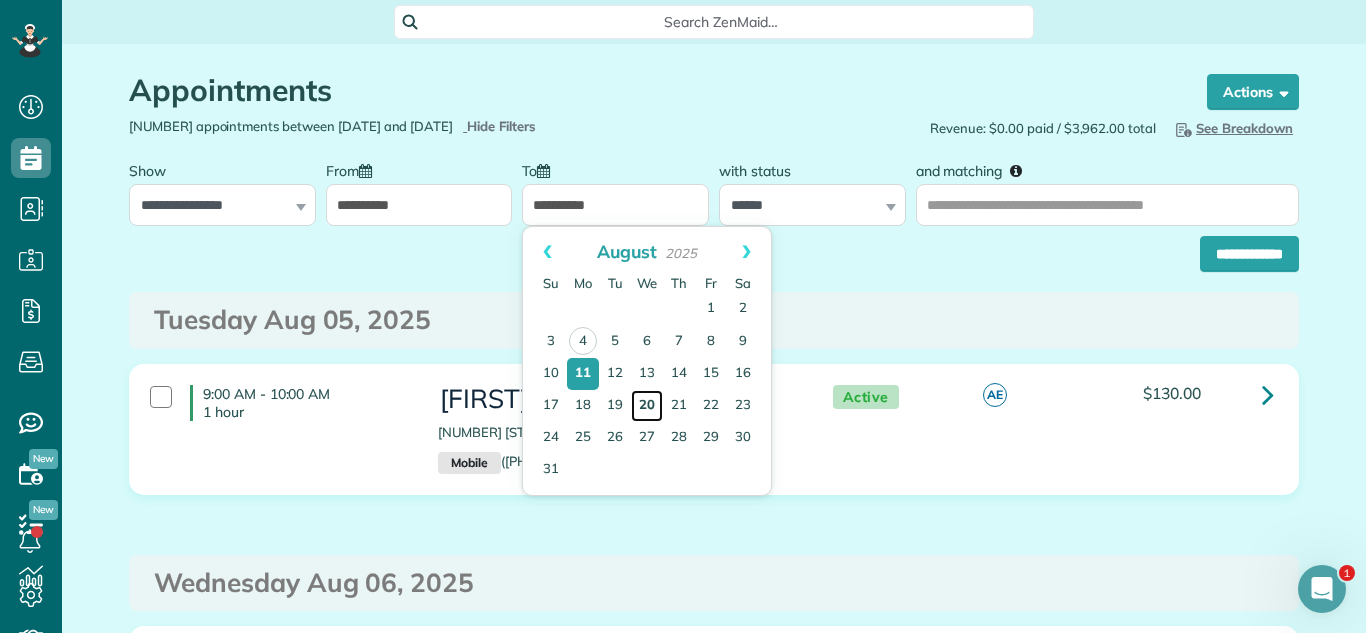 click on "20" at bounding box center (647, 406) 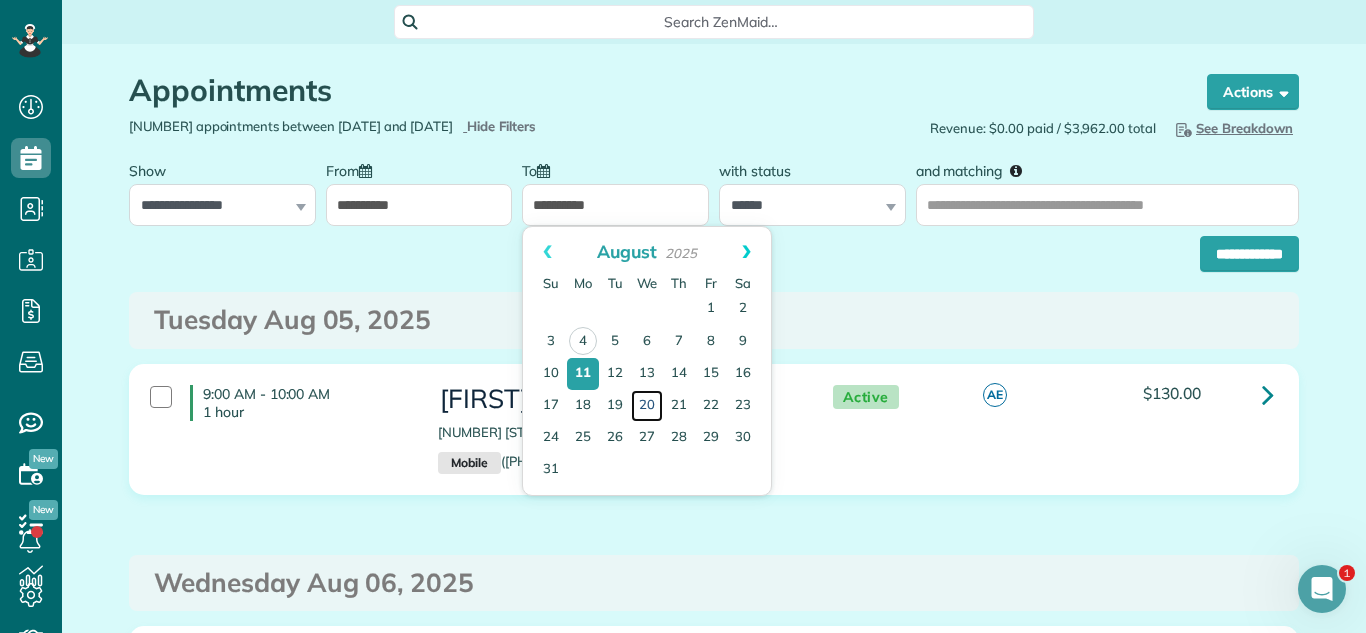 type on "**********" 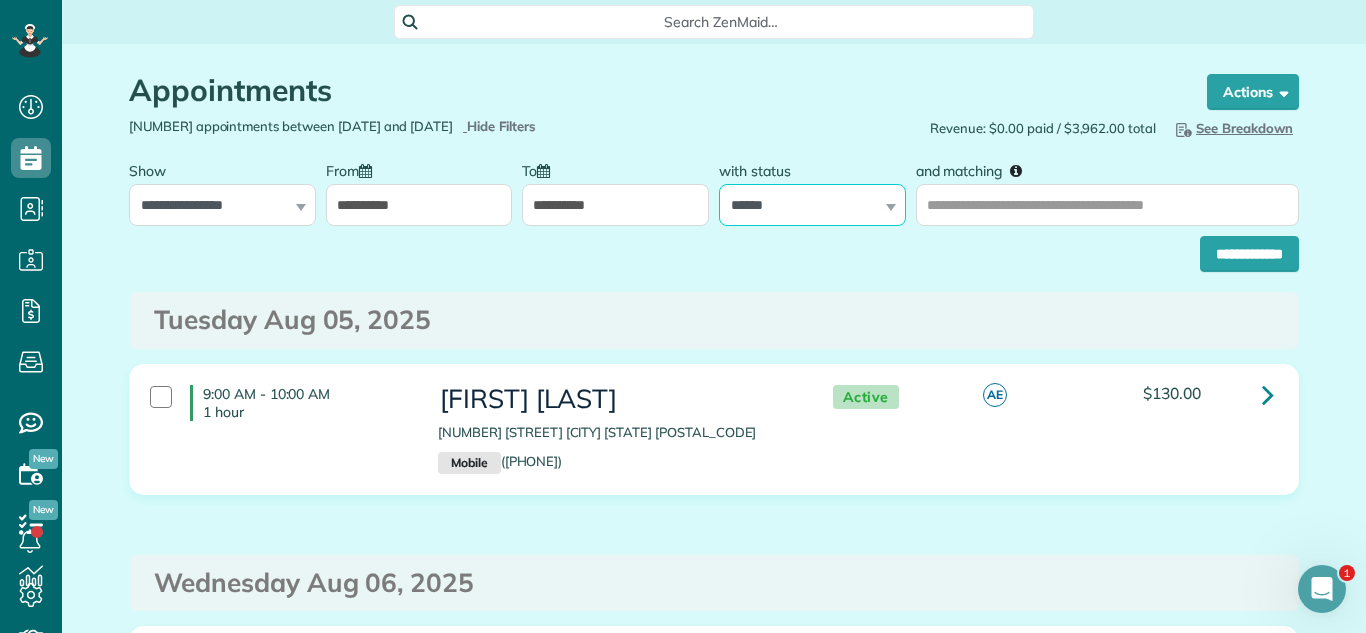 click on "**********" at bounding box center (812, 205) 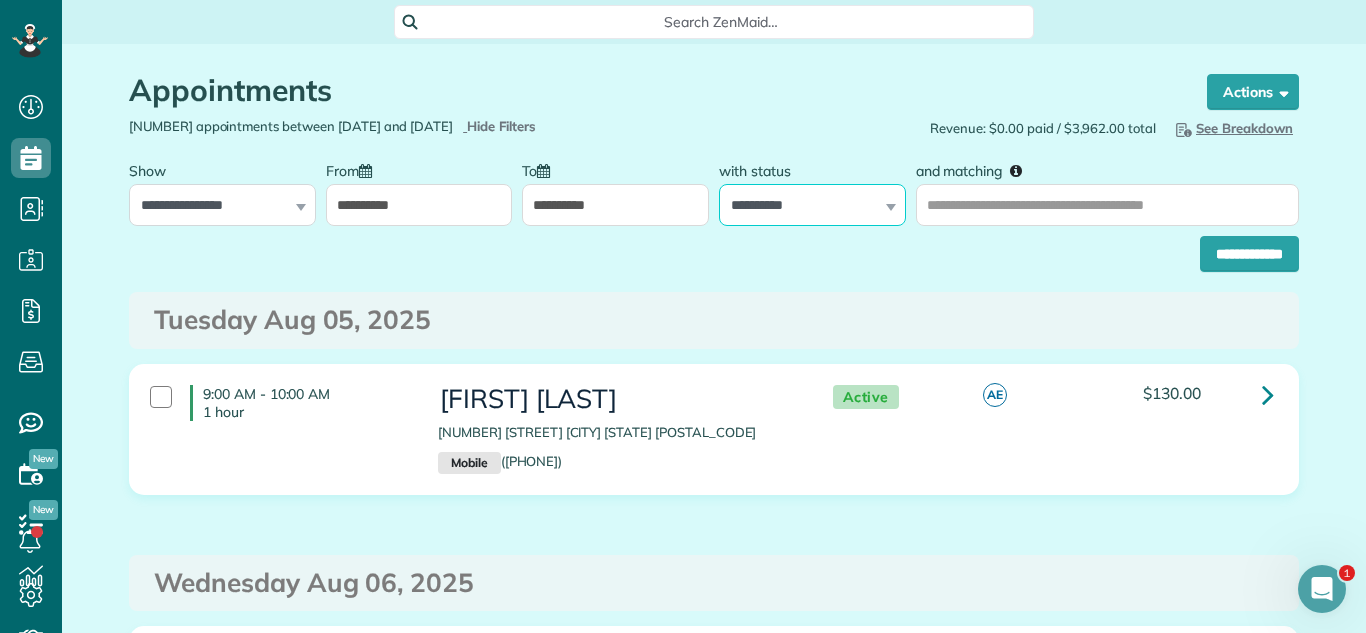 click on "**********" at bounding box center [812, 205] 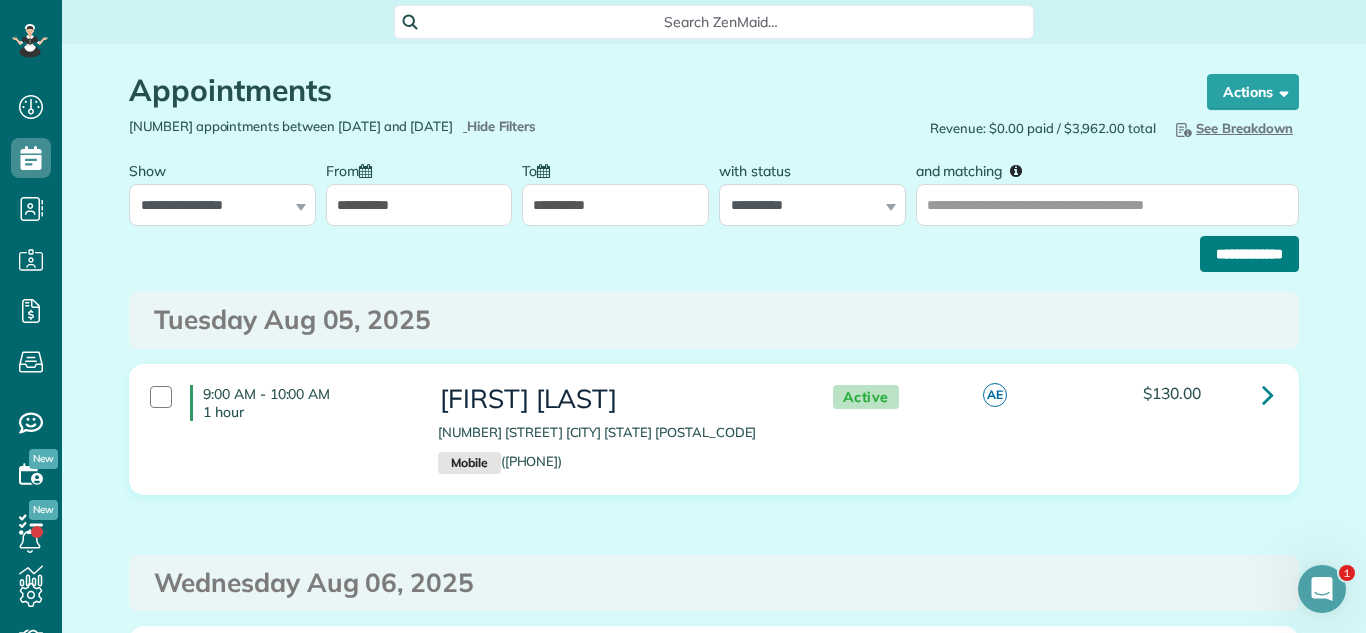 click on "**********" at bounding box center [1249, 254] 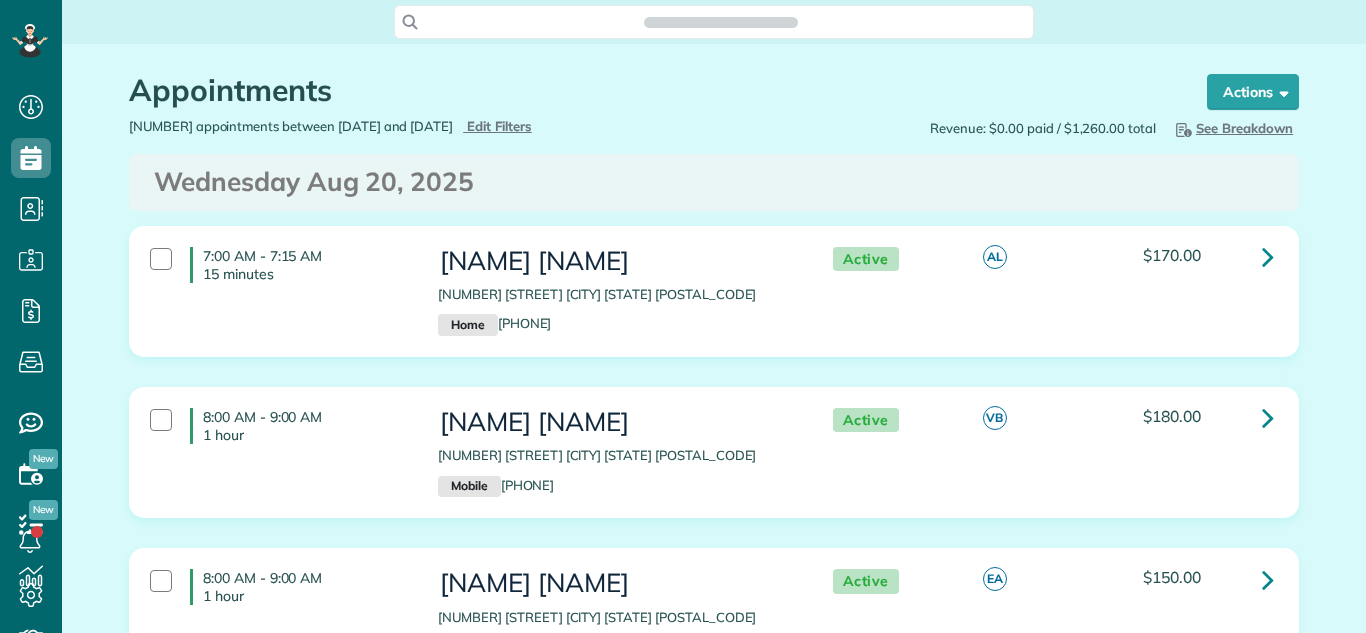 scroll, scrollTop: 0, scrollLeft: 0, axis: both 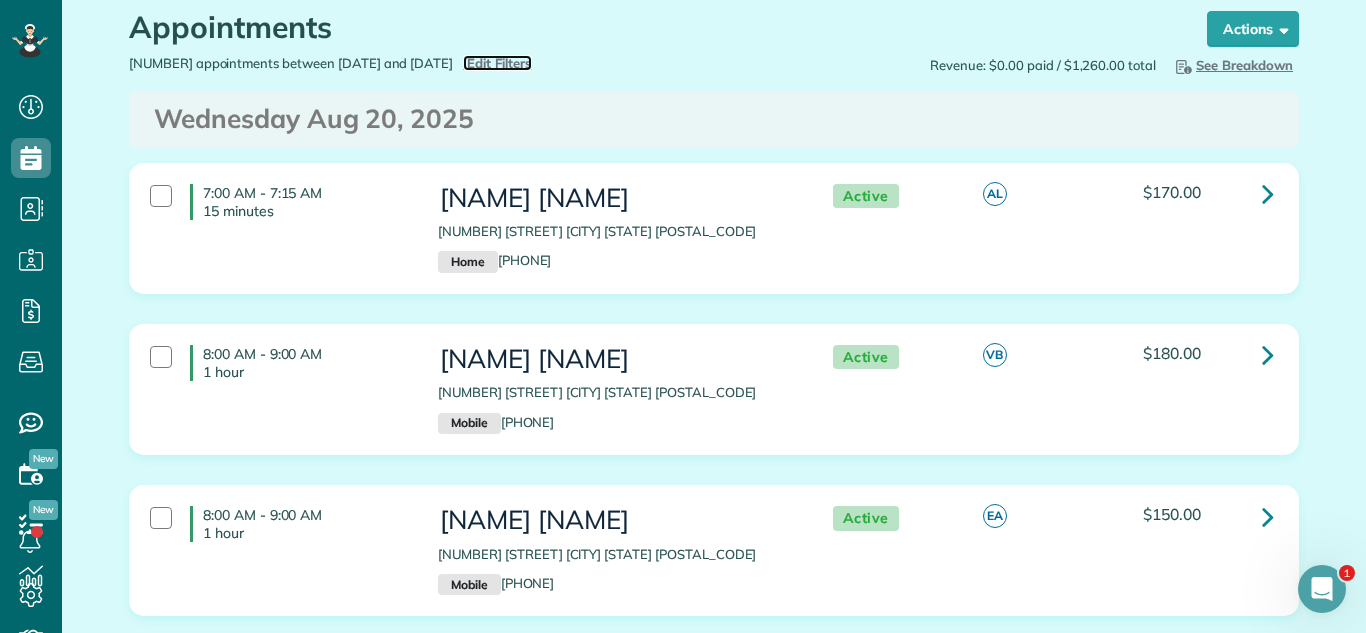 click on "Edit Filters" at bounding box center (499, 63) 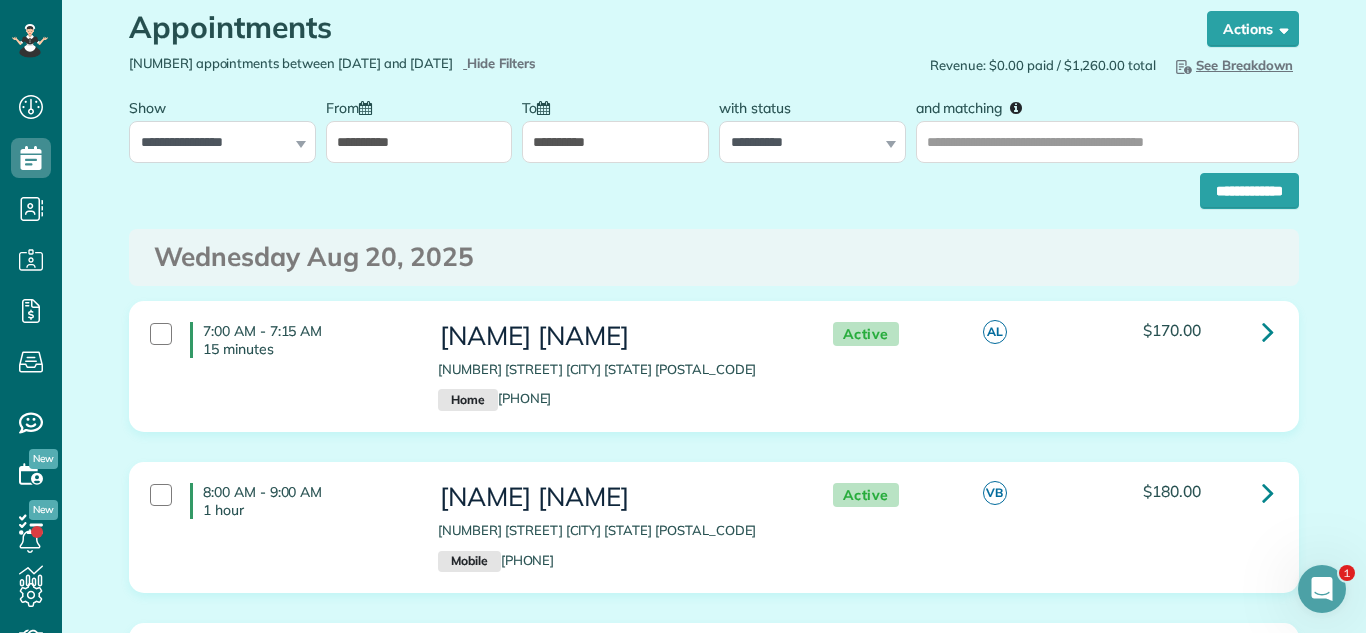 click on "**********" at bounding box center (419, 142) 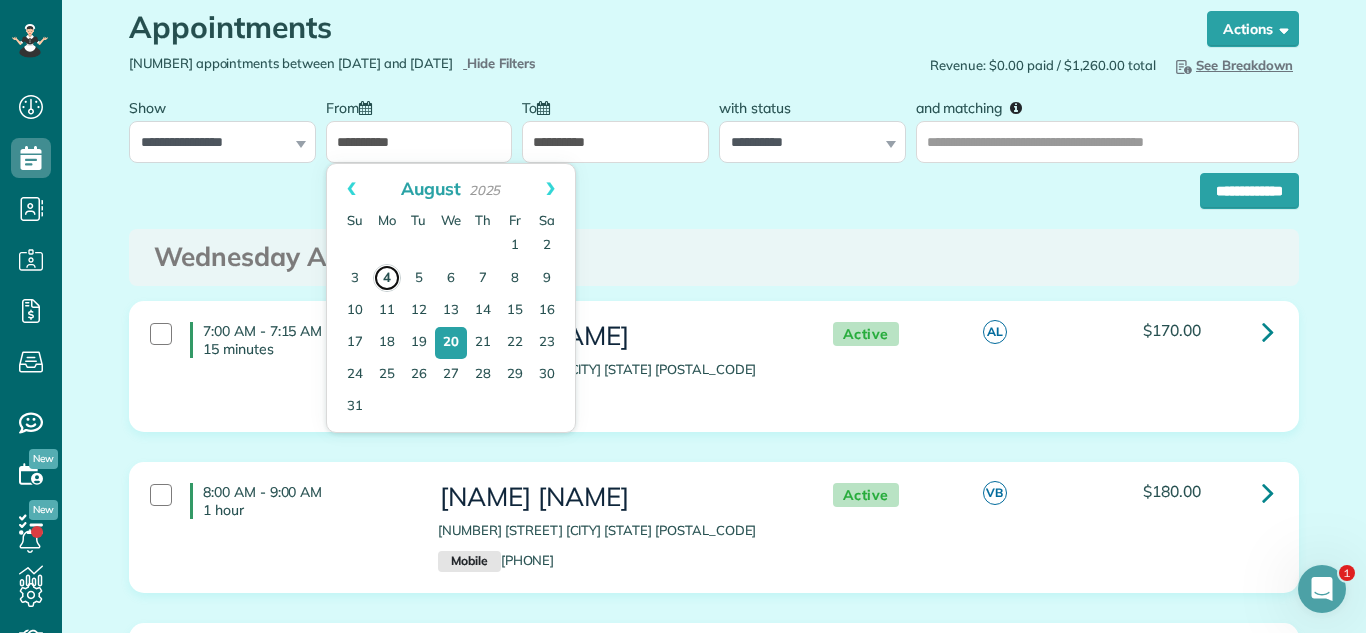 click on "4" at bounding box center [387, 278] 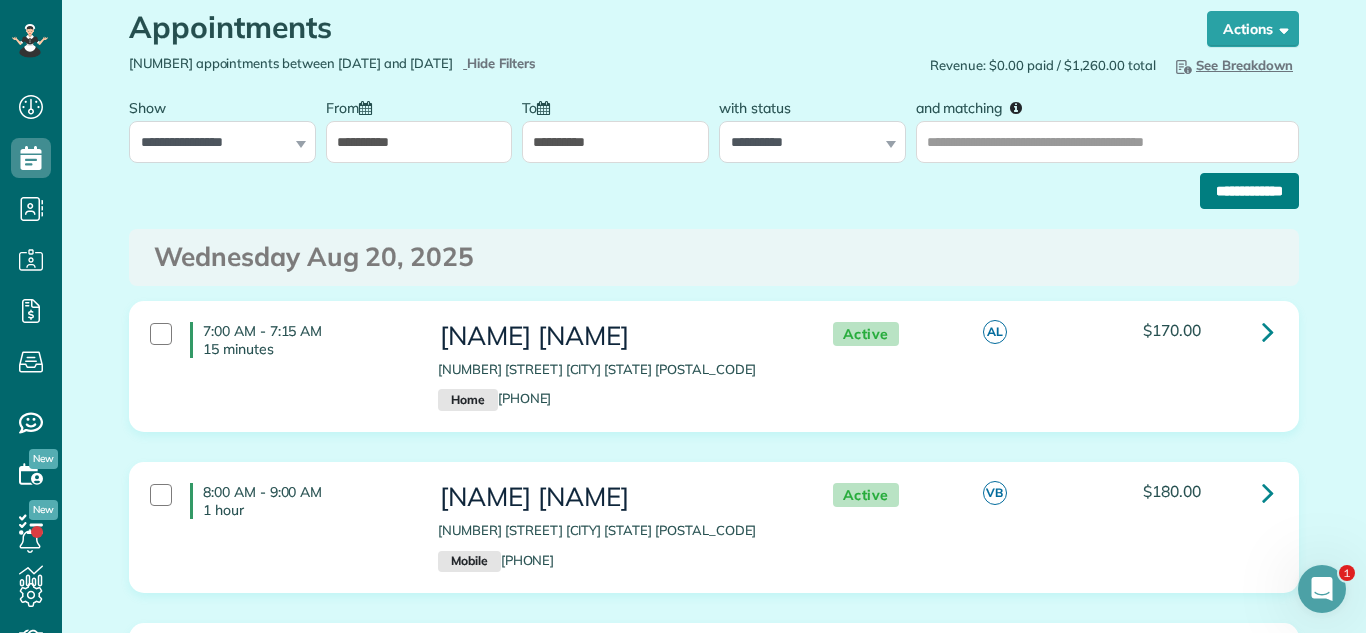 click on "**********" at bounding box center [1249, 191] 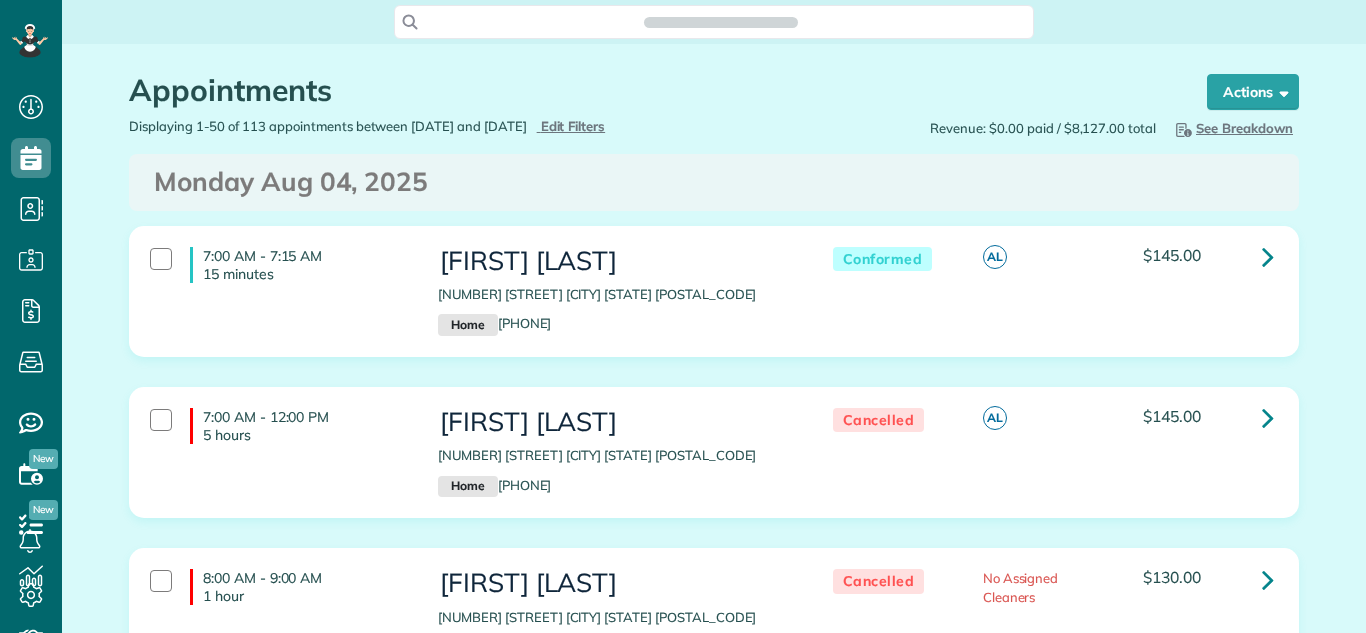 scroll, scrollTop: 0, scrollLeft: 0, axis: both 